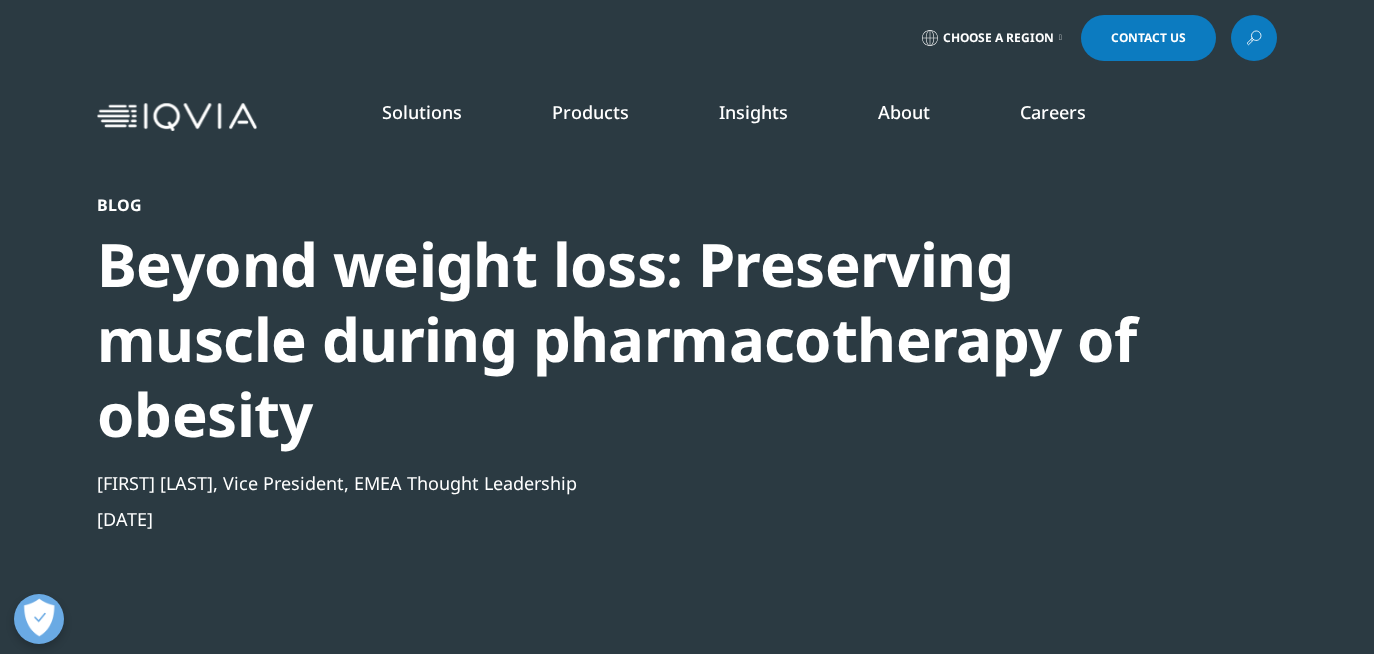 scroll, scrollTop: 0, scrollLeft: 0, axis: both 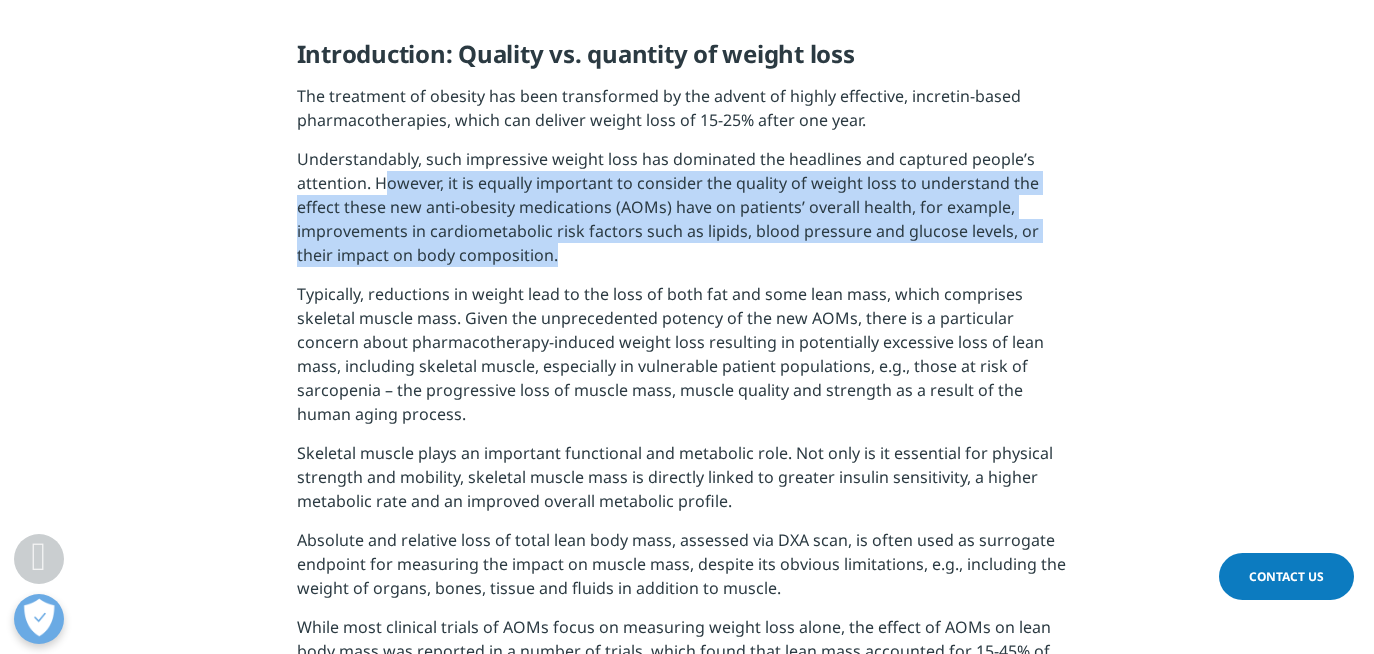 drag, startPoint x: 386, startPoint y: 176, endPoint x: 619, endPoint y: 252, distance: 245.08162 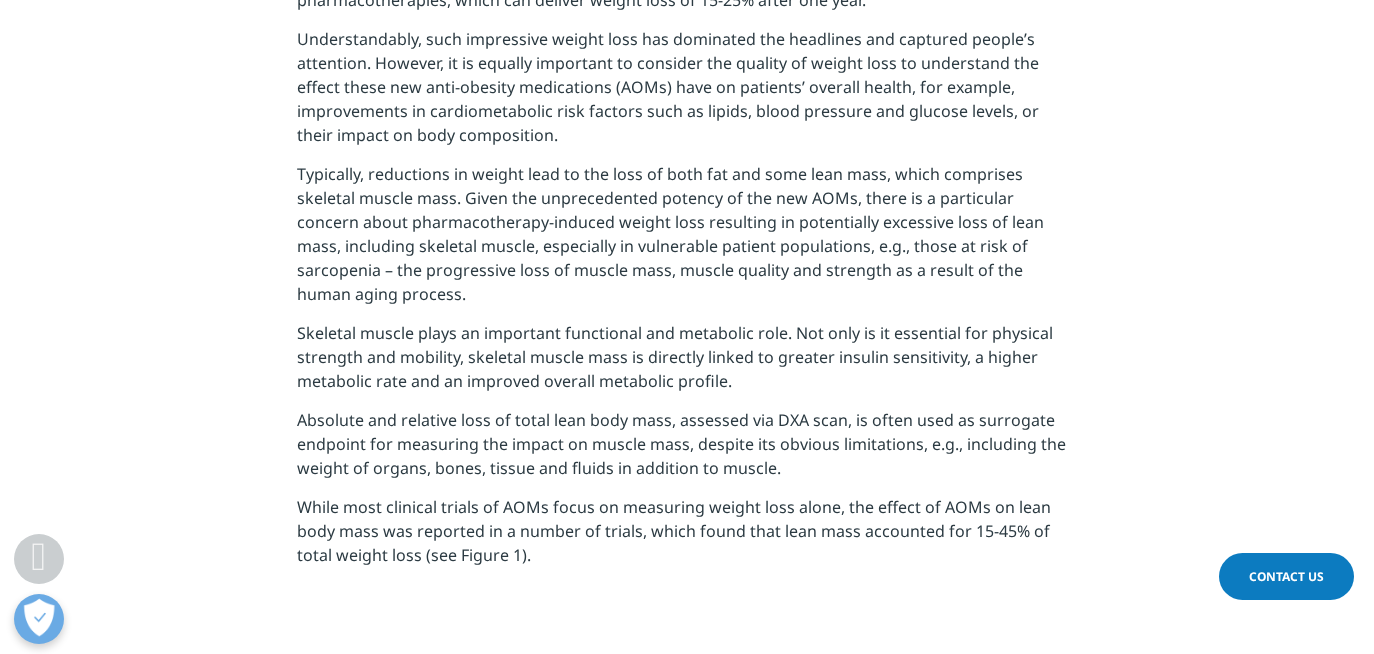 scroll, scrollTop: 974, scrollLeft: 0, axis: vertical 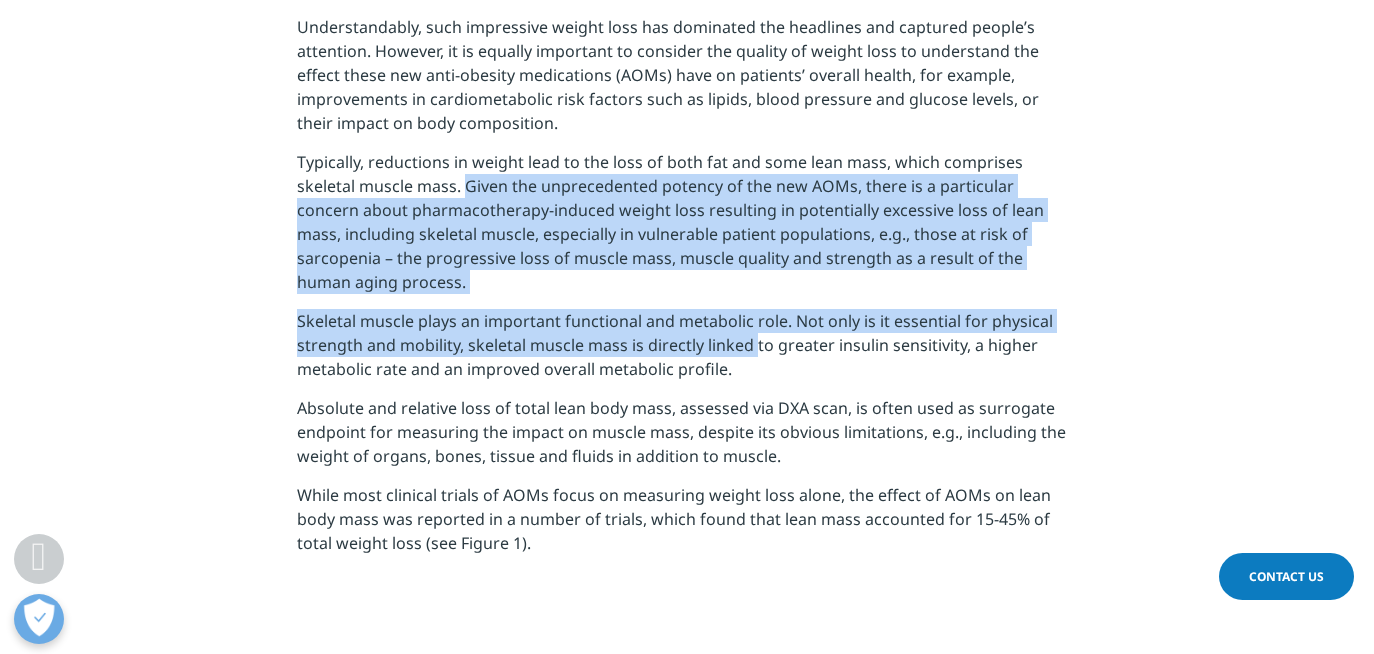 drag, startPoint x: 406, startPoint y: 187, endPoint x: 752, endPoint y: 310, distance: 367.21246 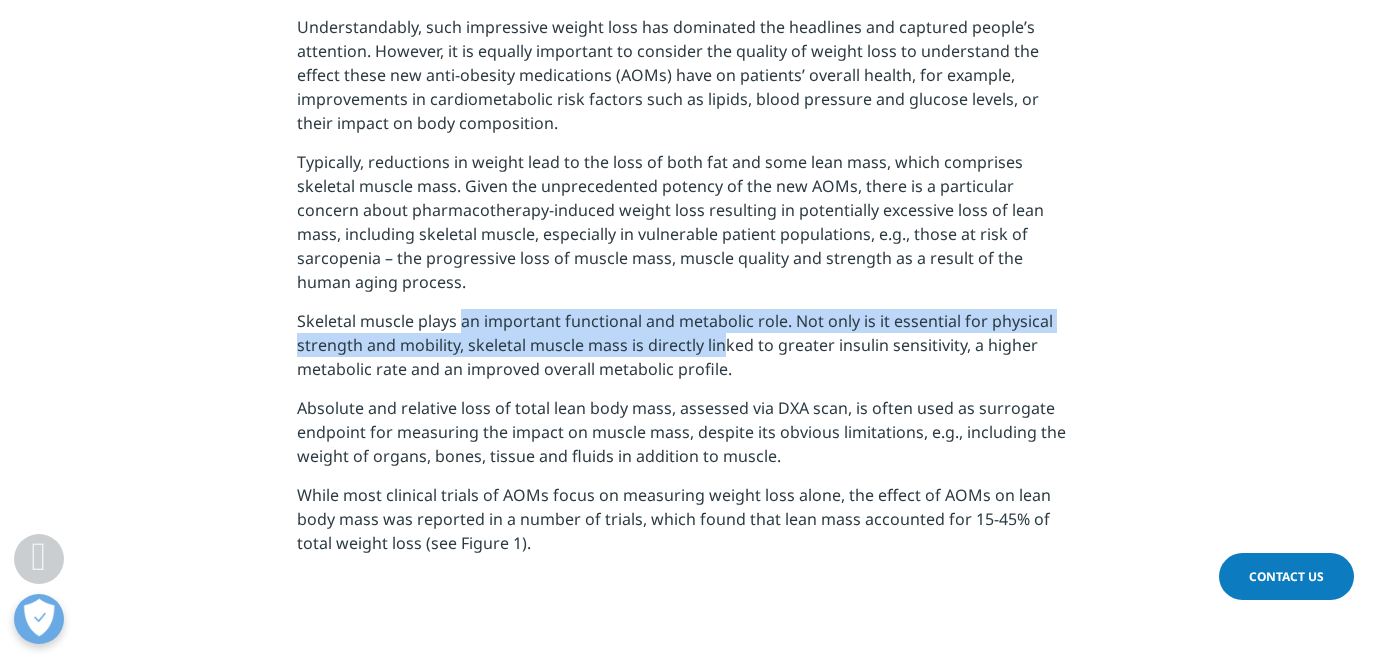drag, startPoint x: 723, startPoint y: 327, endPoint x: 459, endPoint y: 291, distance: 266.44324 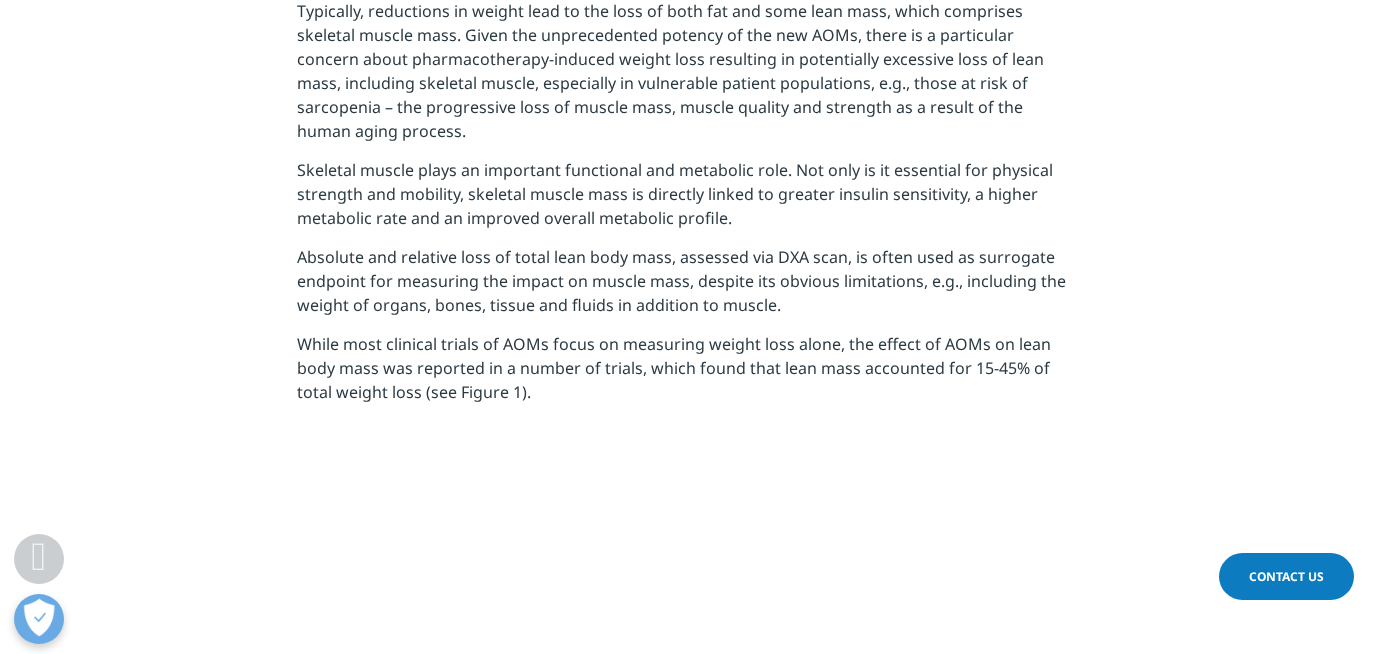 scroll, scrollTop: 1126, scrollLeft: 0, axis: vertical 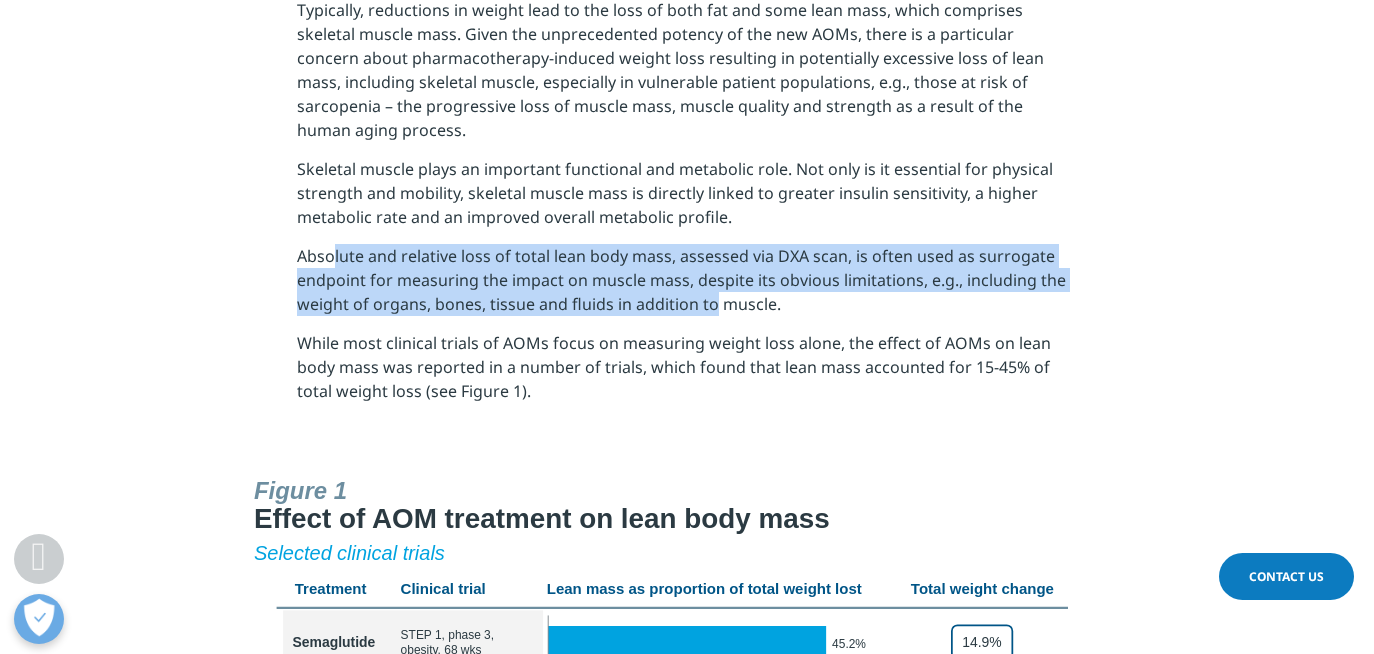 drag, startPoint x: 334, startPoint y: 238, endPoint x: 715, endPoint y: 277, distance: 382.99088 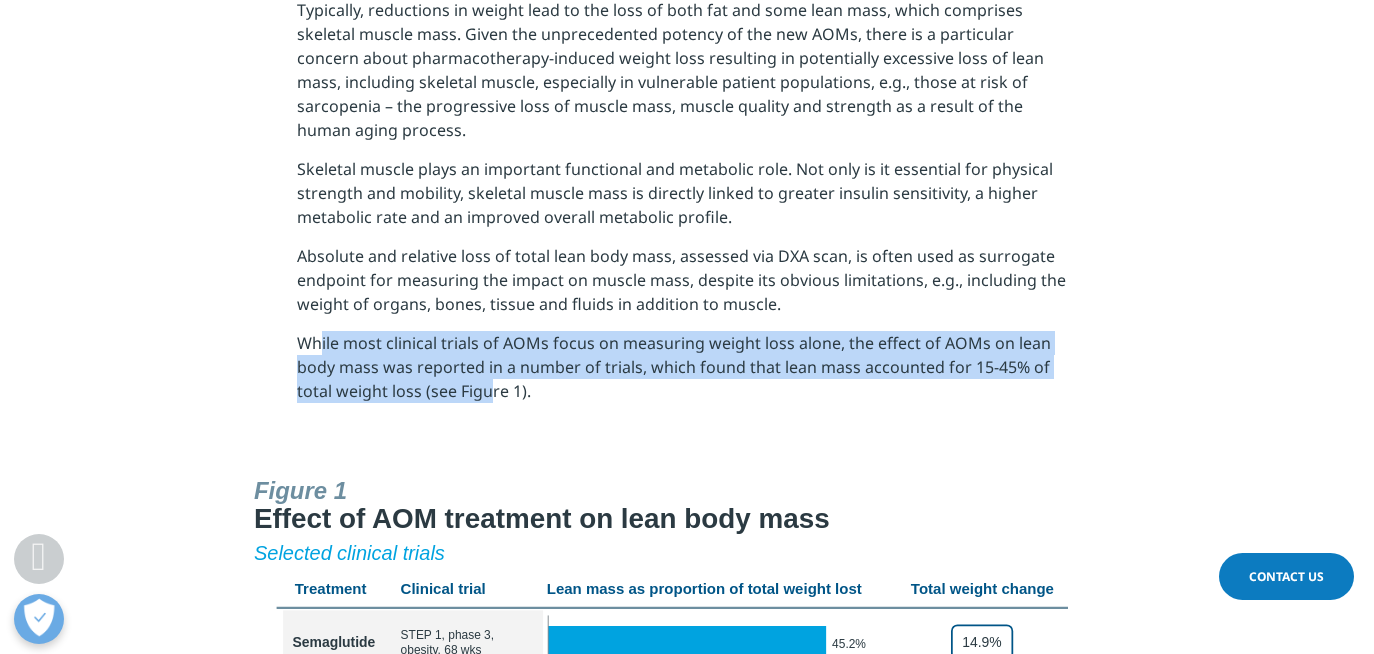 drag, startPoint x: 493, startPoint y: 364, endPoint x: 321, endPoint y: 320, distance: 177.53873 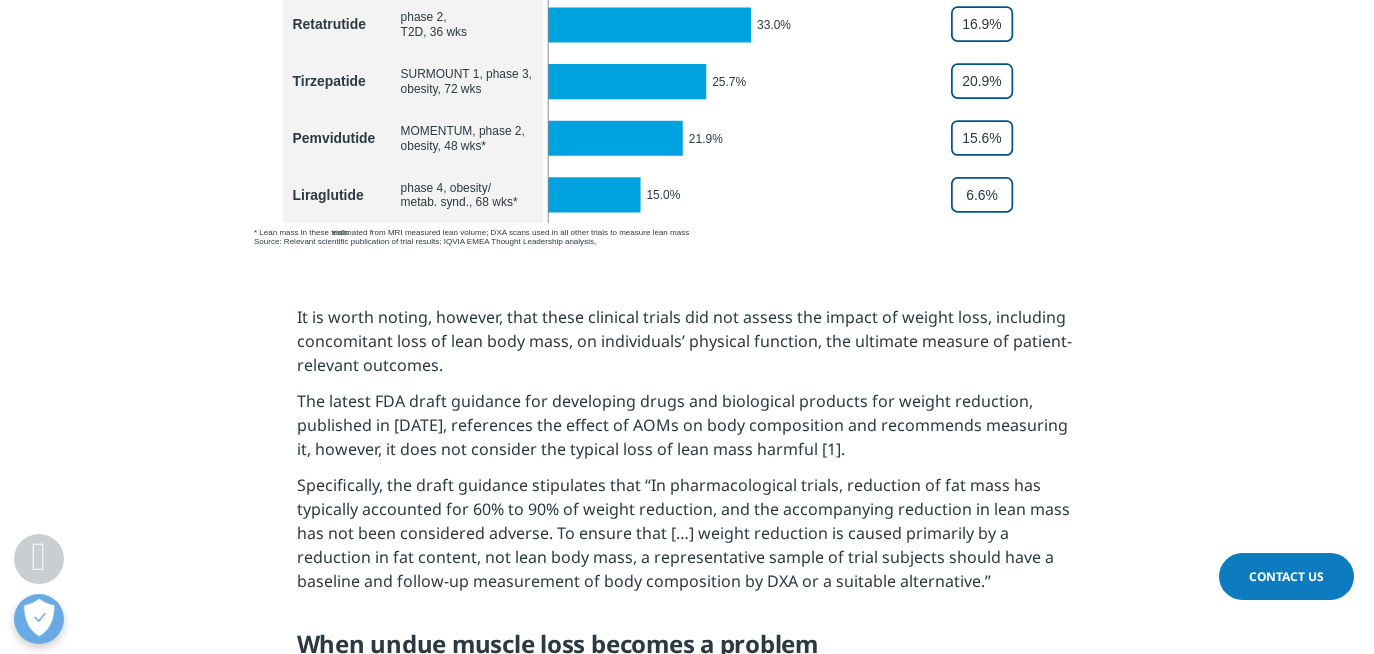 scroll, scrollTop: 1860, scrollLeft: 0, axis: vertical 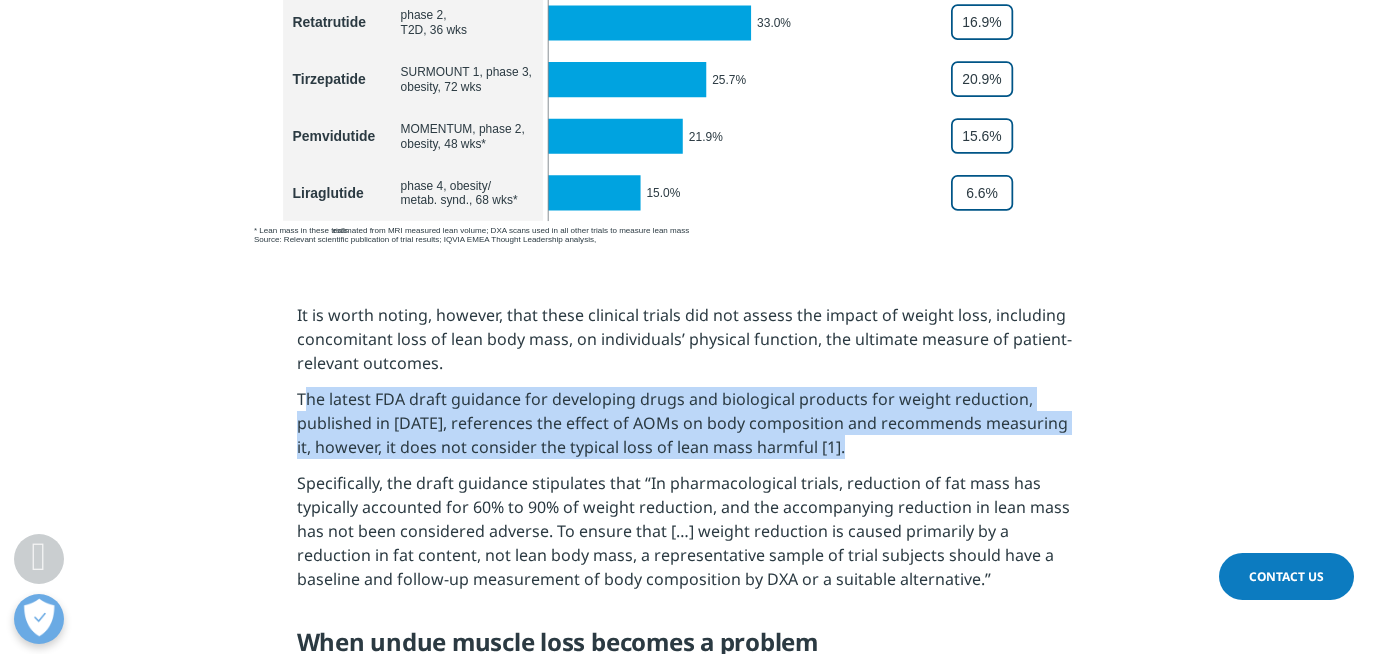 drag, startPoint x: 307, startPoint y: 376, endPoint x: 891, endPoint y: 424, distance: 585.9693 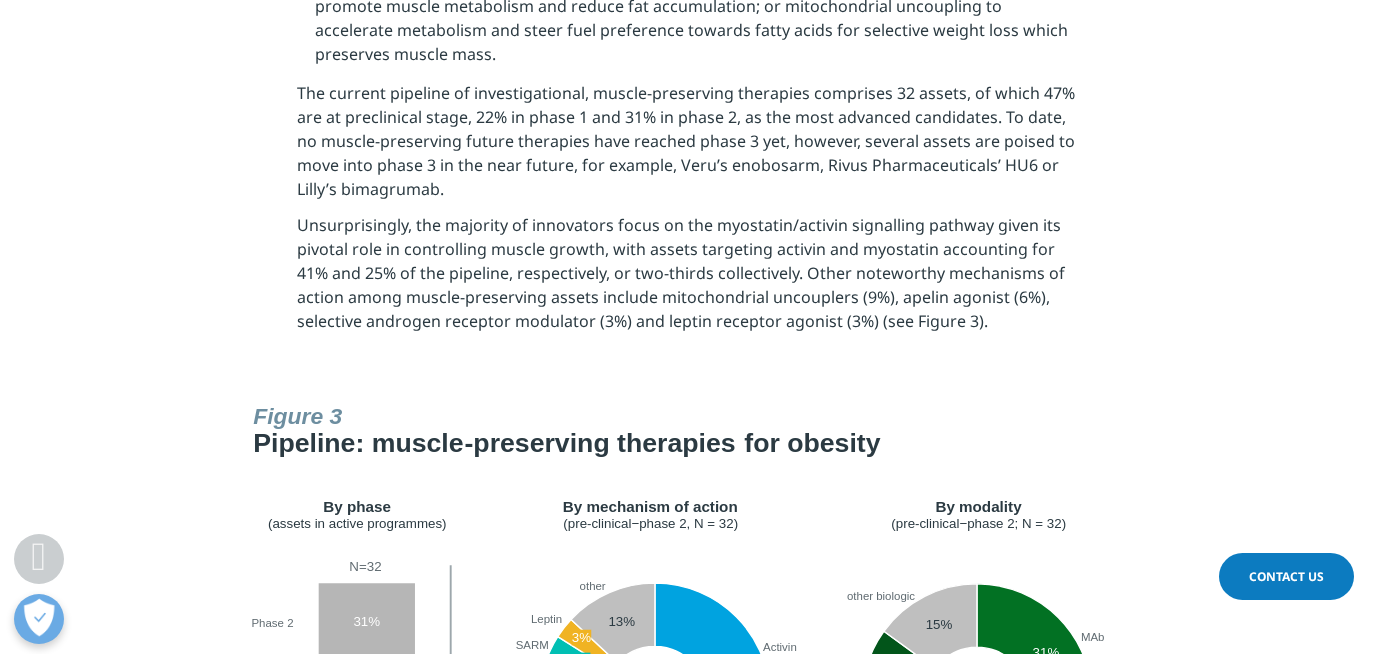 scroll, scrollTop: 4456, scrollLeft: 0, axis: vertical 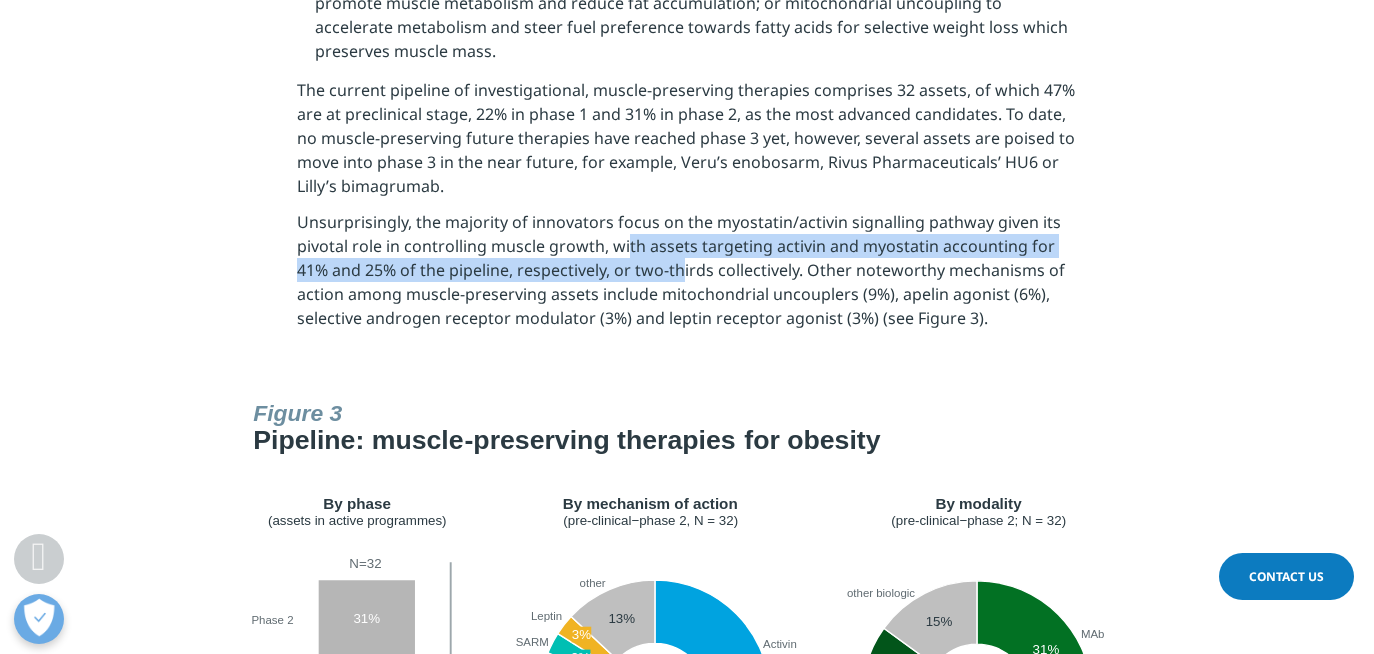 drag, startPoint x: 622, startPoint y: 200, endPoint x: 683, endPoint y: 220, distance: 64.195015 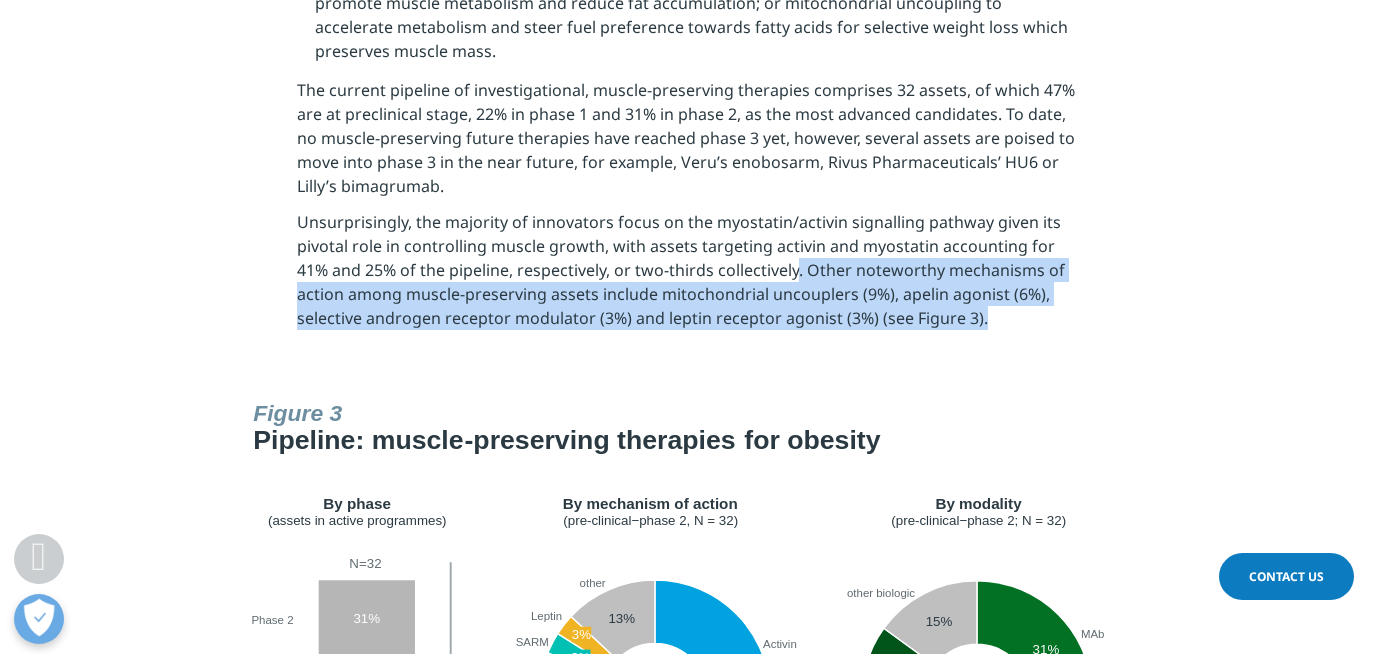 drag, startPoint x: 793, startPoint y: 225, endPoint x: 978, endPoint y: 287, distance: 195.1128 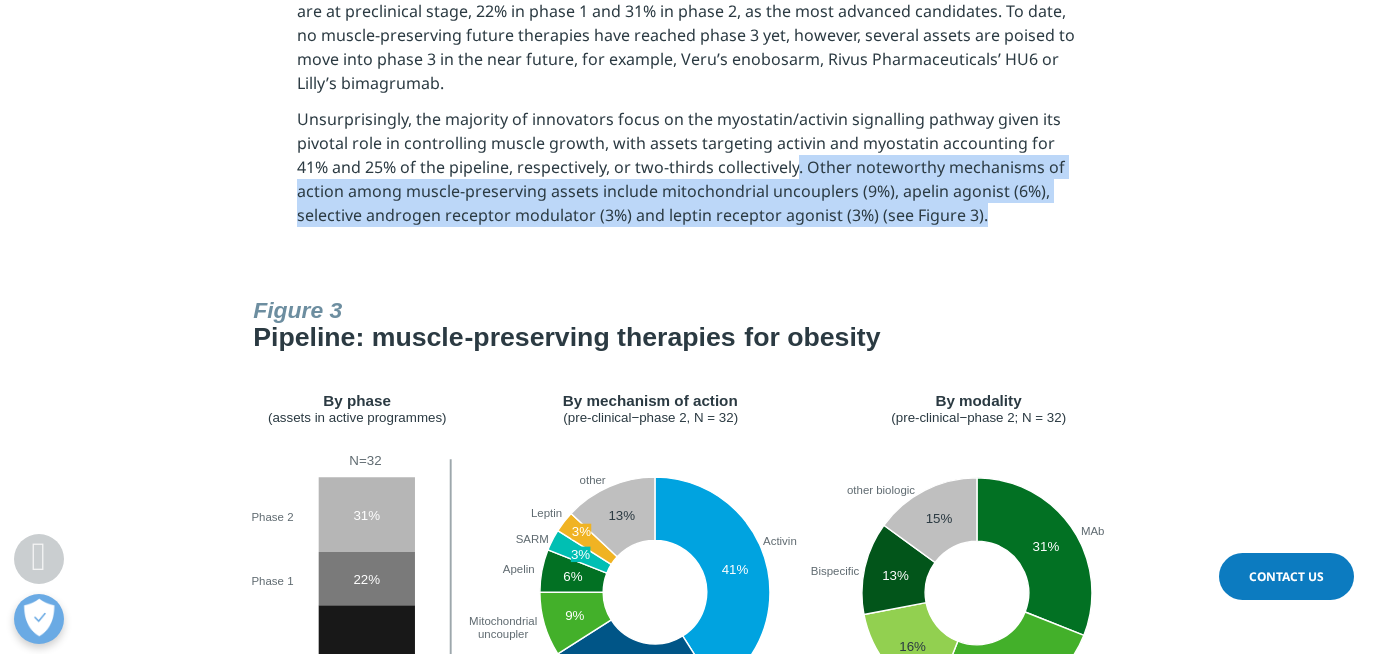 scroll, scrollTop: 4564, scrollLeft: 0, axis: vertical 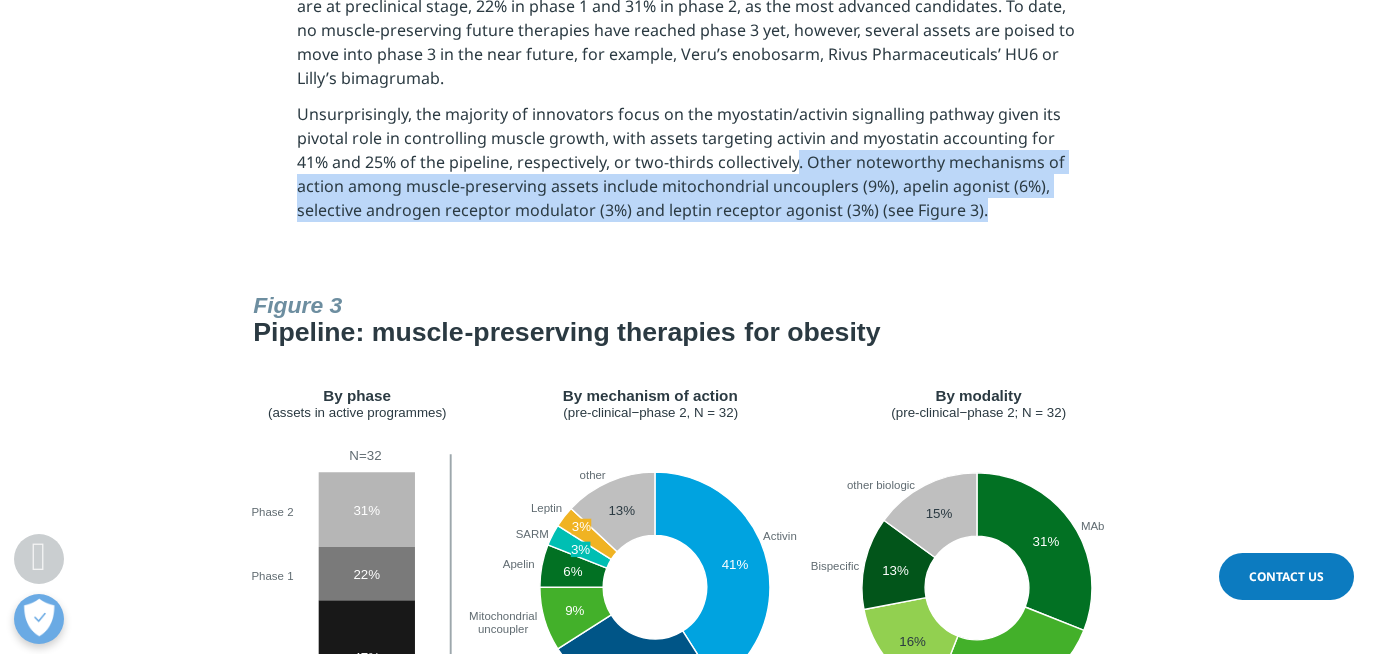 click at bounding box center (687, 531) 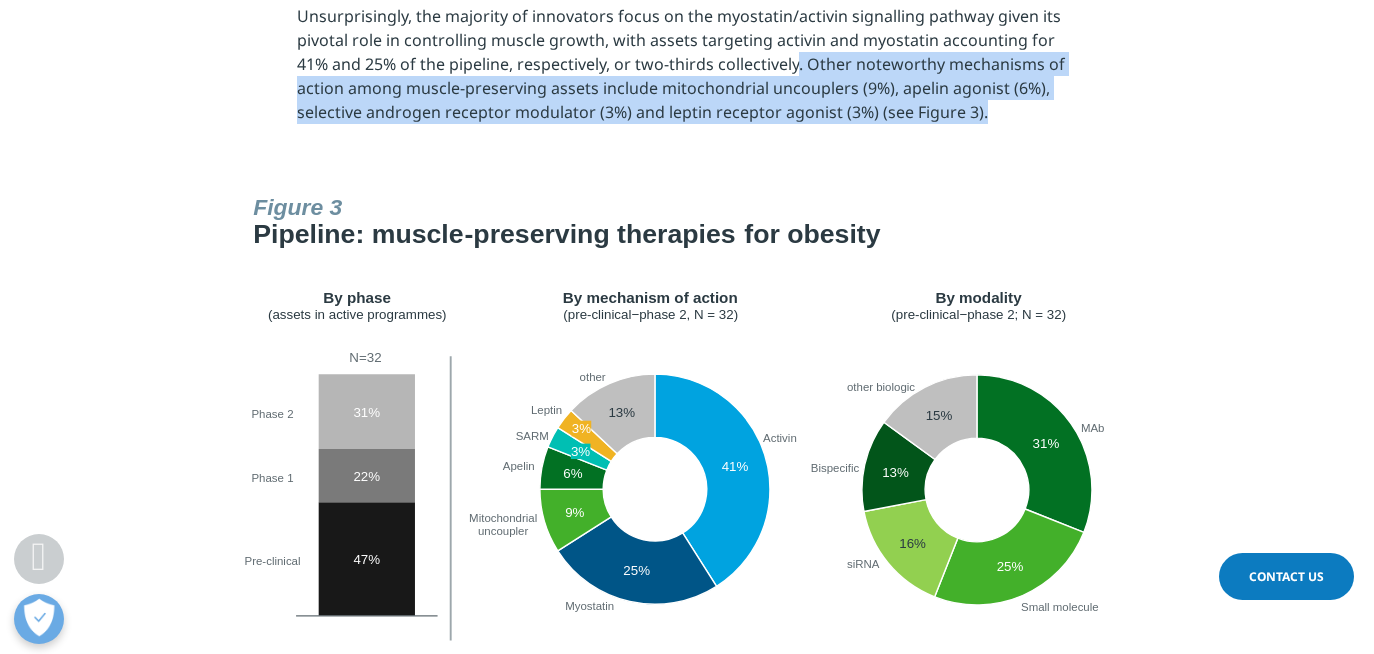 scroll, scrollTop: 4603, scrollLeft: 0, axis: vertical 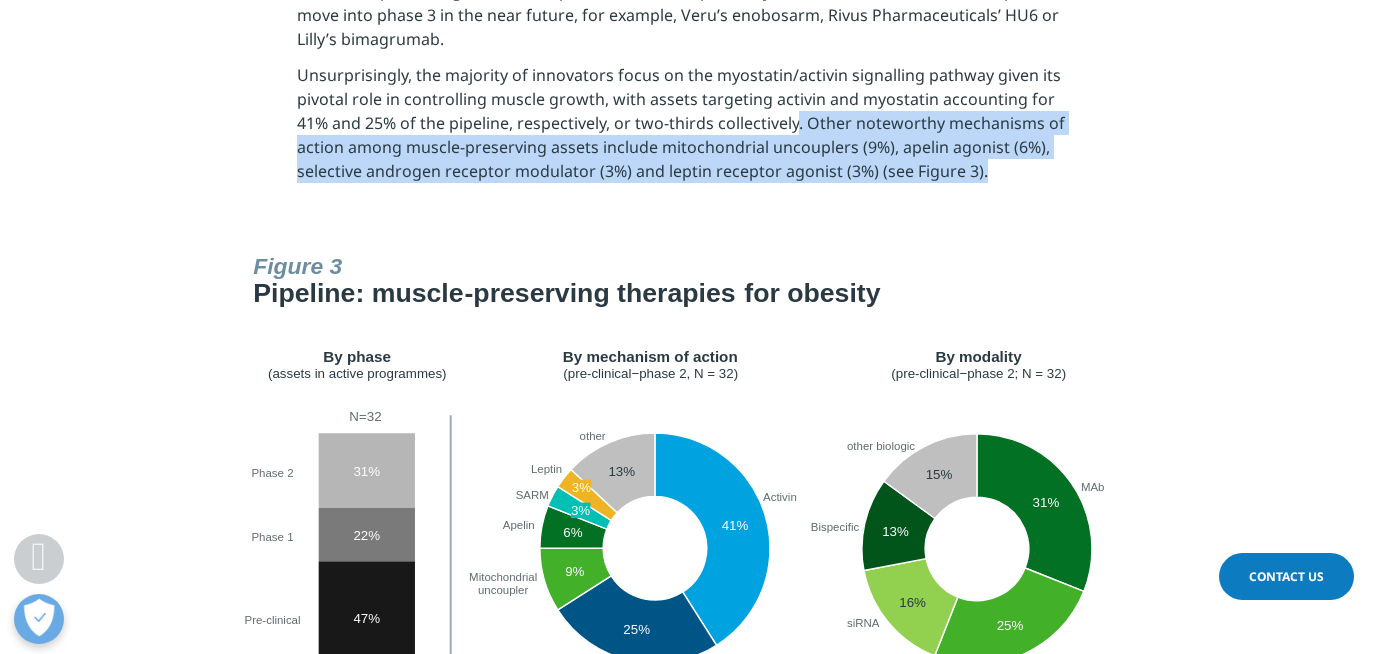 click on "Unsurprisingly, the majority of innovators focus on the myostatin/activin signalling pathway given its pivotal role in controlling muscle growth, with assets targeting activin and myostatin accounting for 41% and 25% of the pipeline, respectively, or two-thirds collectively. Other noteworthy mechanisms of action among muscle-preserving assets include mitochondrial uncouplers (9%), apelin agonist (6%), selective androgen receptor modulator (3%) and leptin receptor agonist (3%) (see Figure 3)." at bounding box center [687, 129] 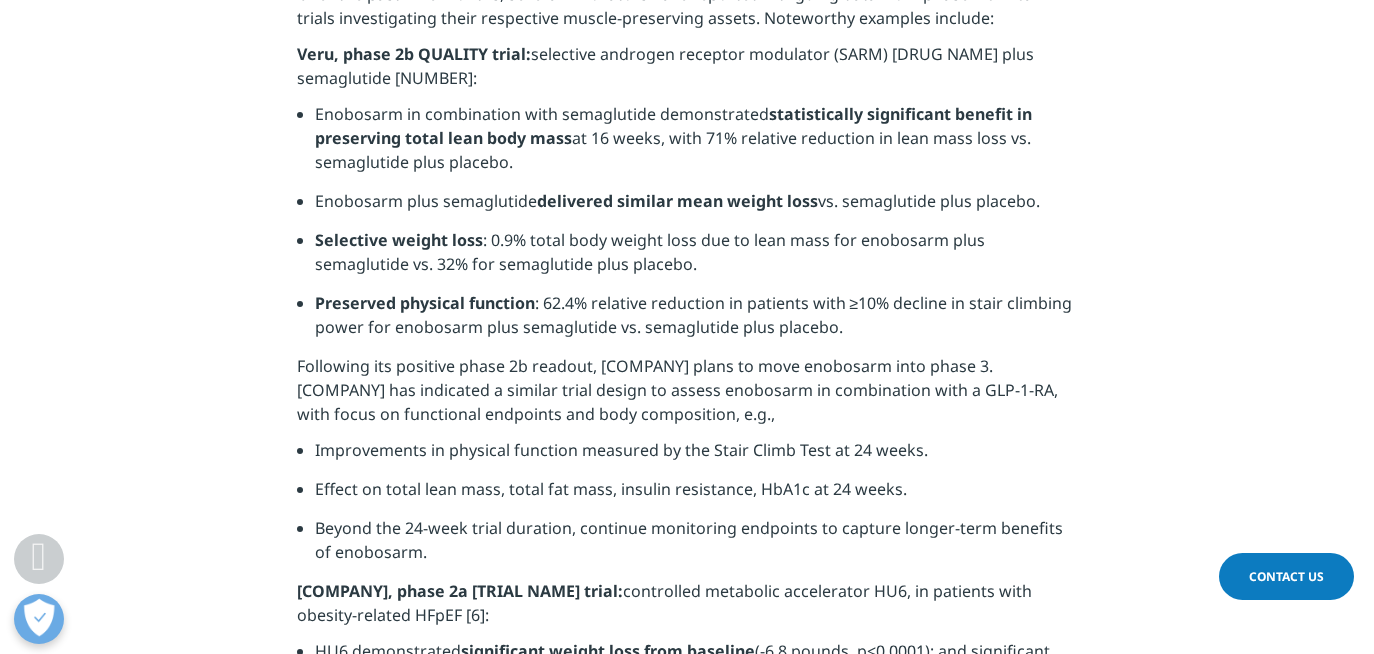 scroll, scrollTop: 5741, scrollLeft: 0, axis: vertical 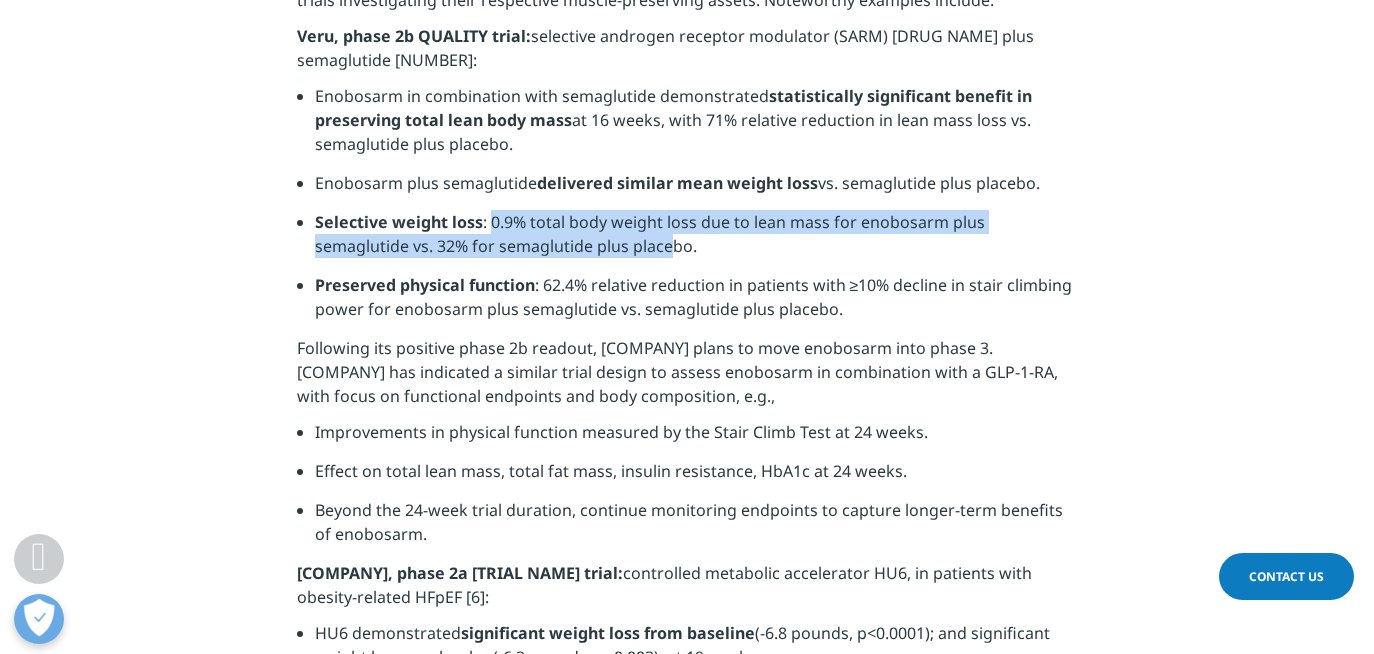 drag, startPoint x: 574, startPoint y: 201, endPoint x: 493, endPoint y: 175, distance: 85.07056 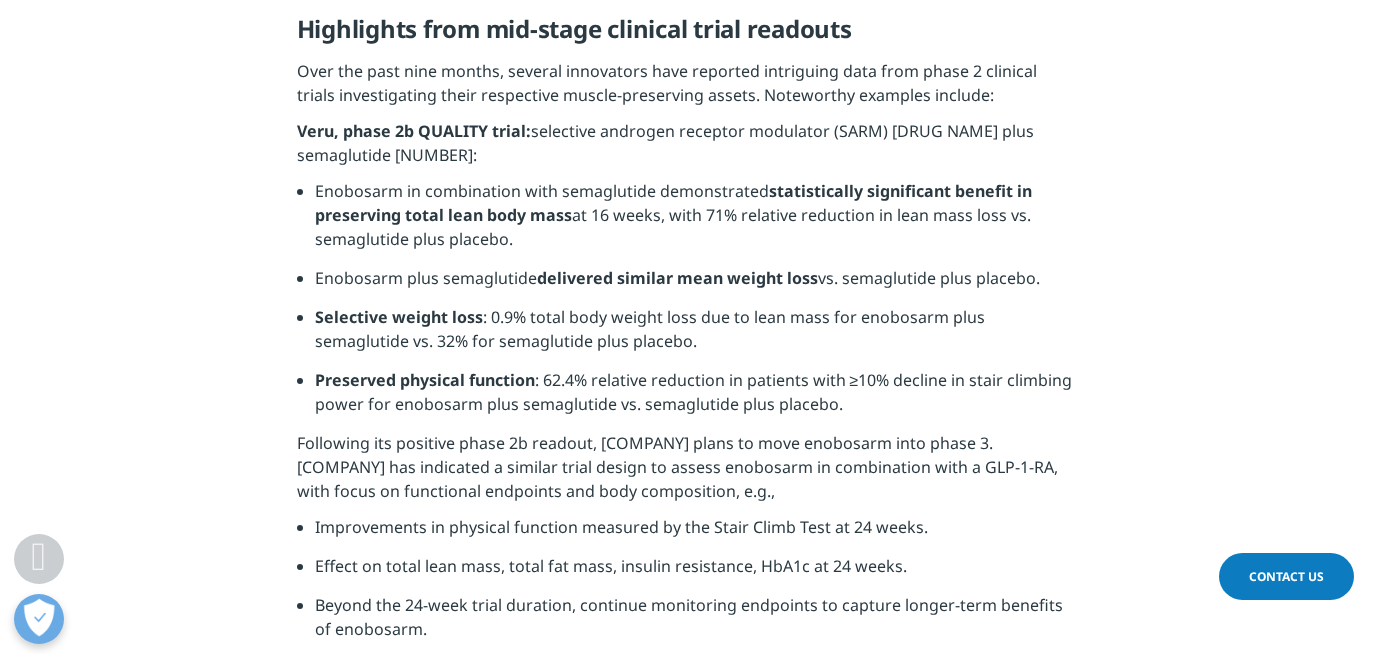 scroll, scrollTop: 5635, scrollLeft: 0, axis: vertical 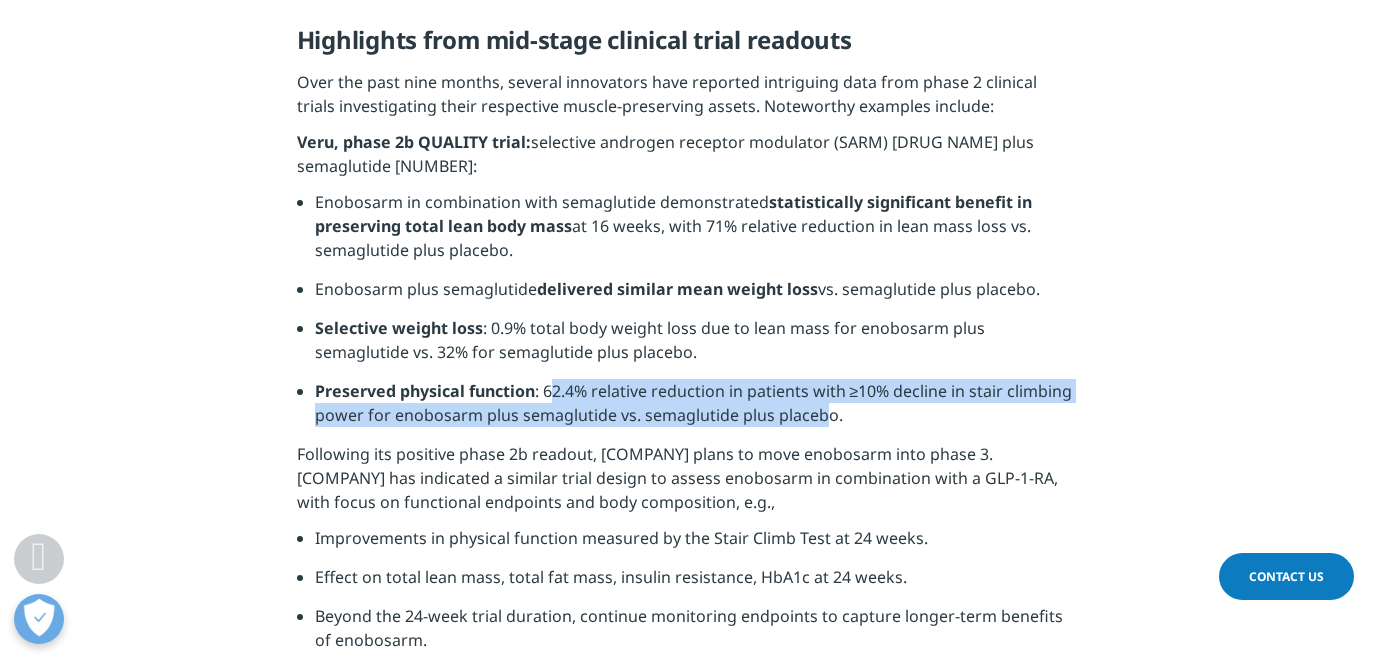 drag, startPoint x: 549, startPoint y: 349, endPoint x: 816, endPoint y: 357, distance: 267.1198 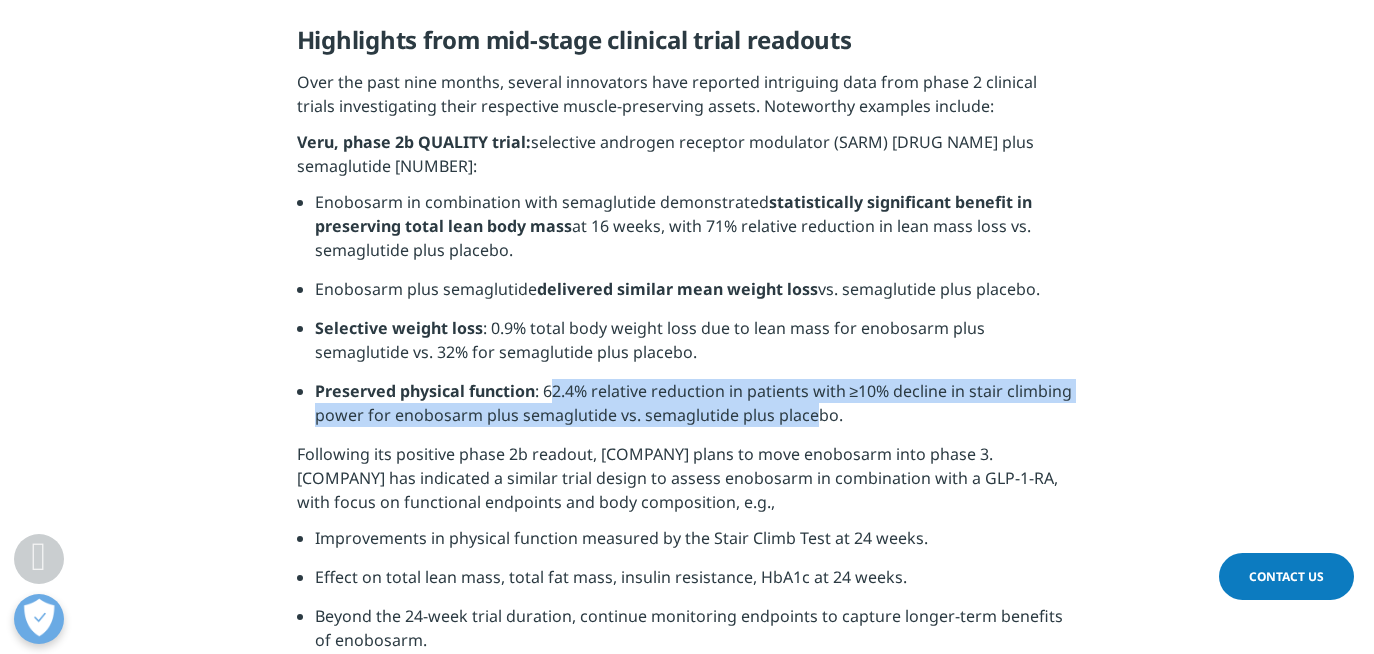click on "62.4% relative reduction in patients with ≥10% decline in stair climbing power for enobosarm plus semaglutide vs. semaglutide plus placebo." at bounding box center [694, 403] 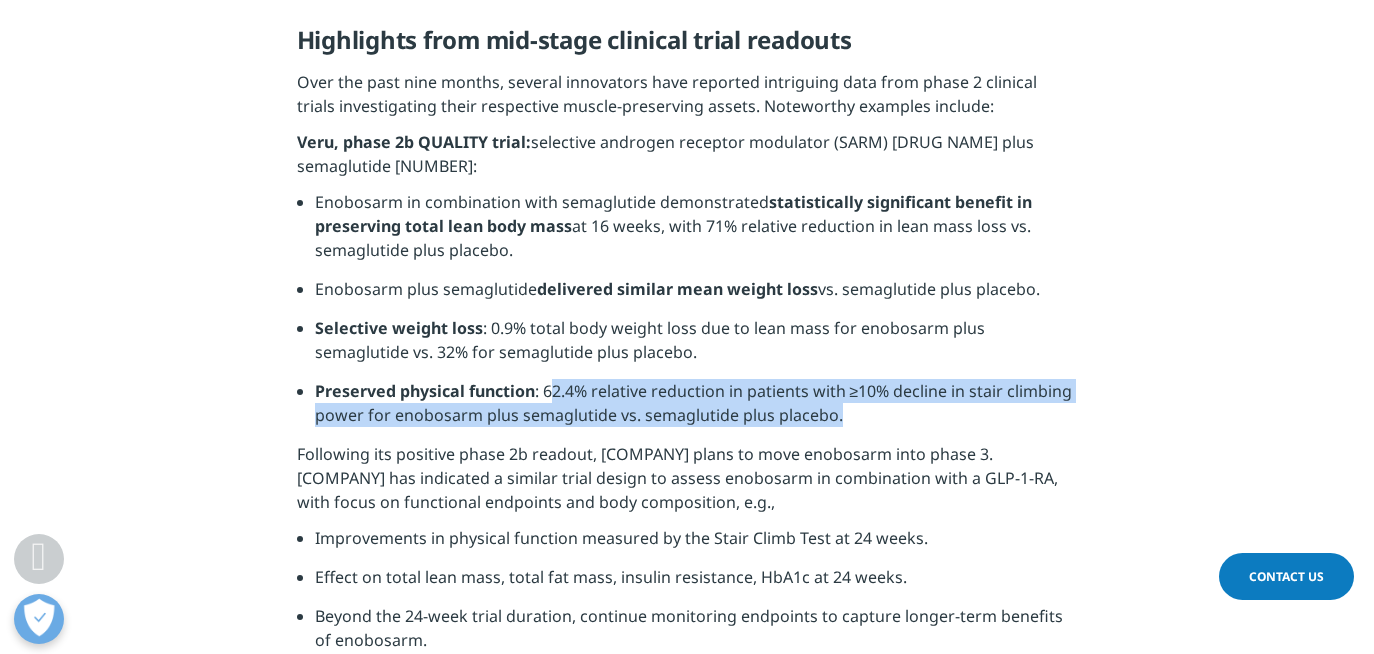 drag, startPoint x: 858, startPoint y: 367, endPoint x: 554, endPoint y: 348, distance: 304.59317 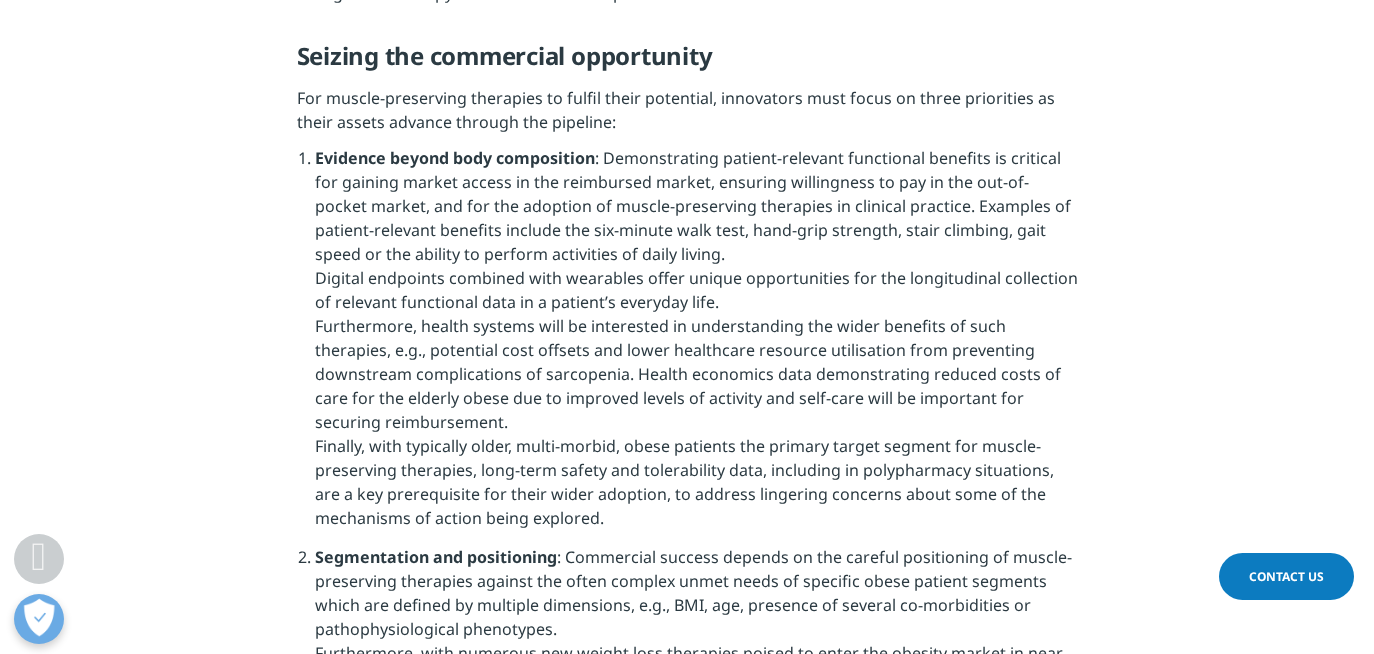 scroll, scrollTop: 7791, scrollLeft: 0, axis: vertical 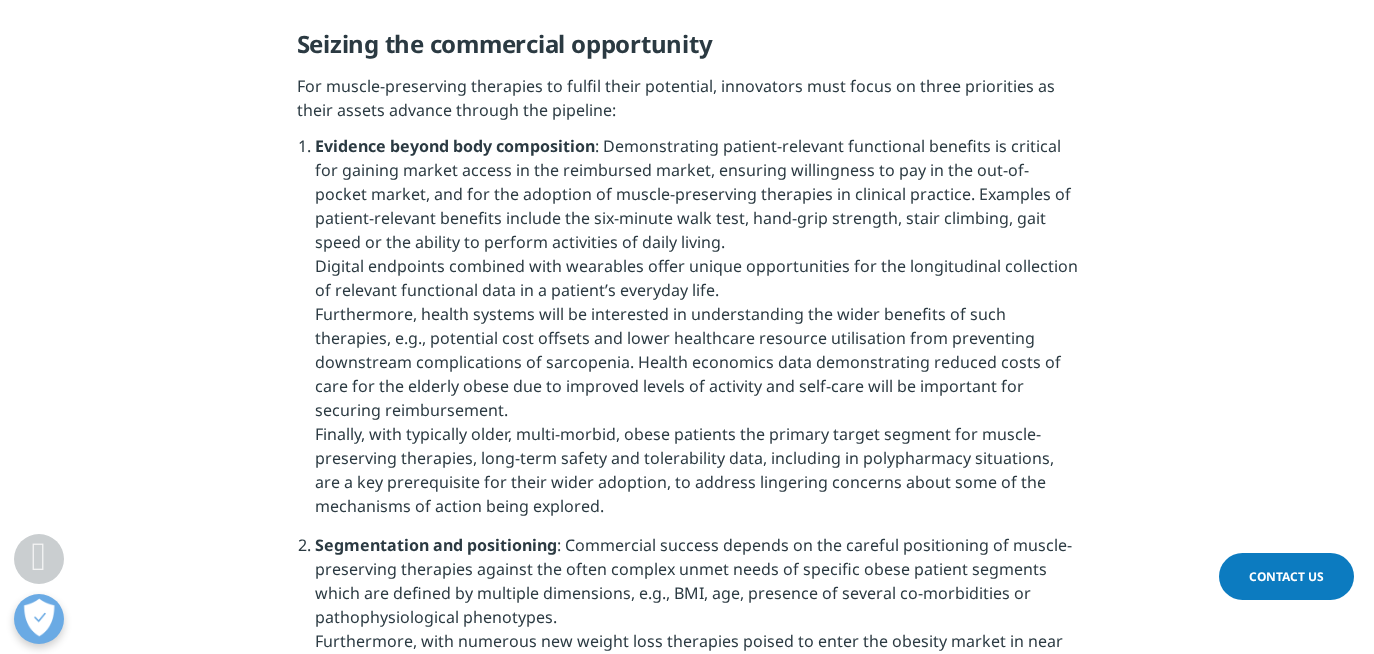 drag, startPoint x: 325, startPoint y: 175, endPoint x: 698, endPoint y: 194, distance: 373.4836 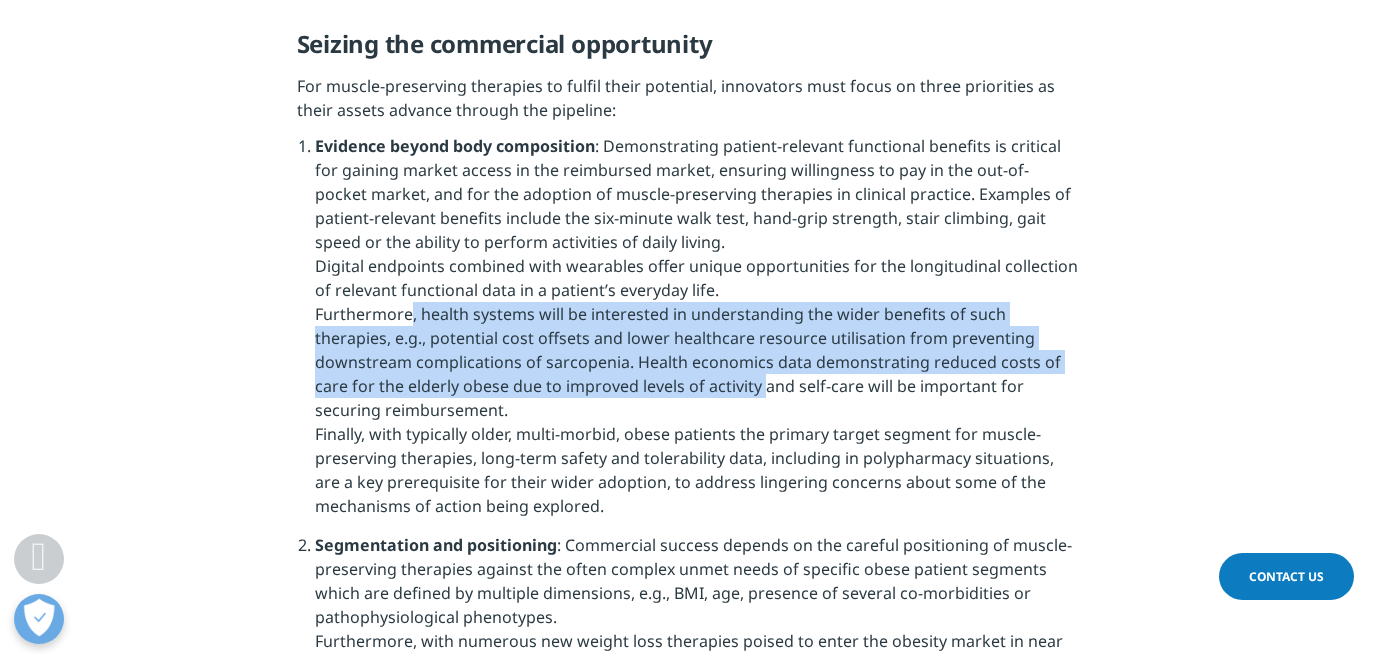 drag, startPoint x: 363, startPoint y: 219, endPoint x: 639, endPoint y: 296, distance: 286.5397 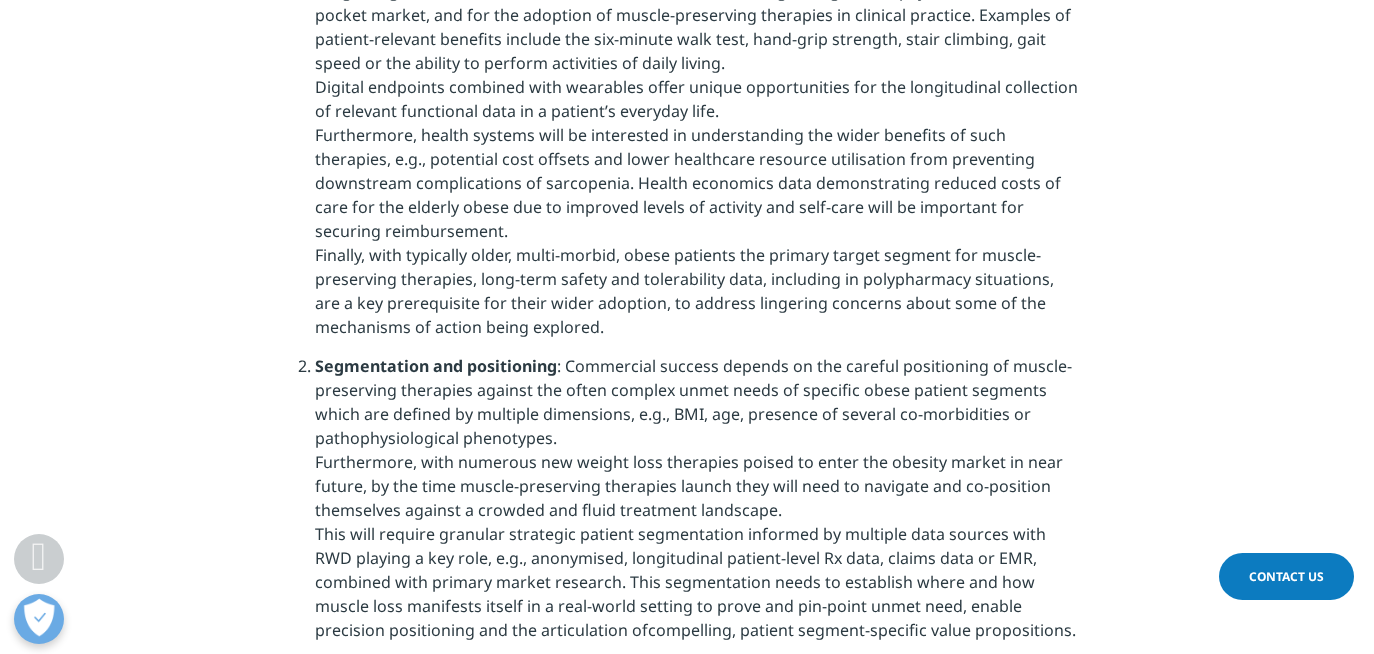 scroll, scrollTop: 7971, scrollLeft: 0, axis: vertical 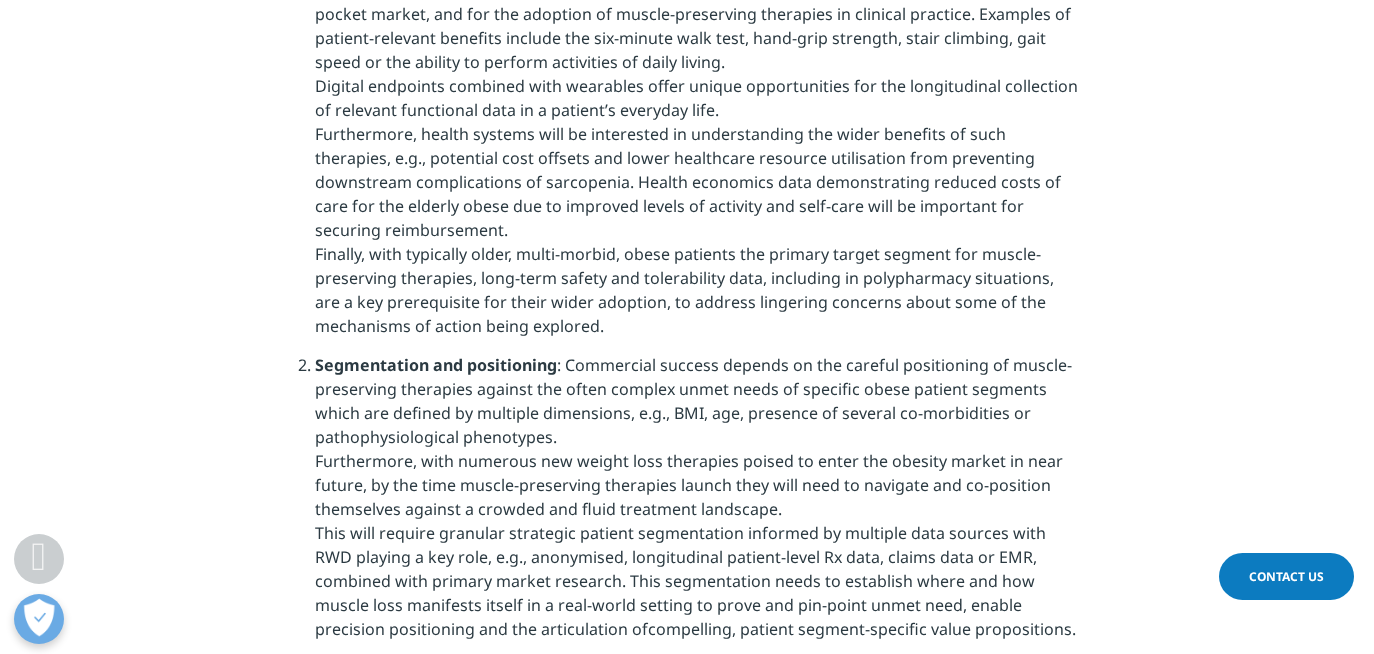 drag, startPoint x: 343, startPoint y: 161, endPoint x: 574, endPoint y: 222, distance: 238.9184 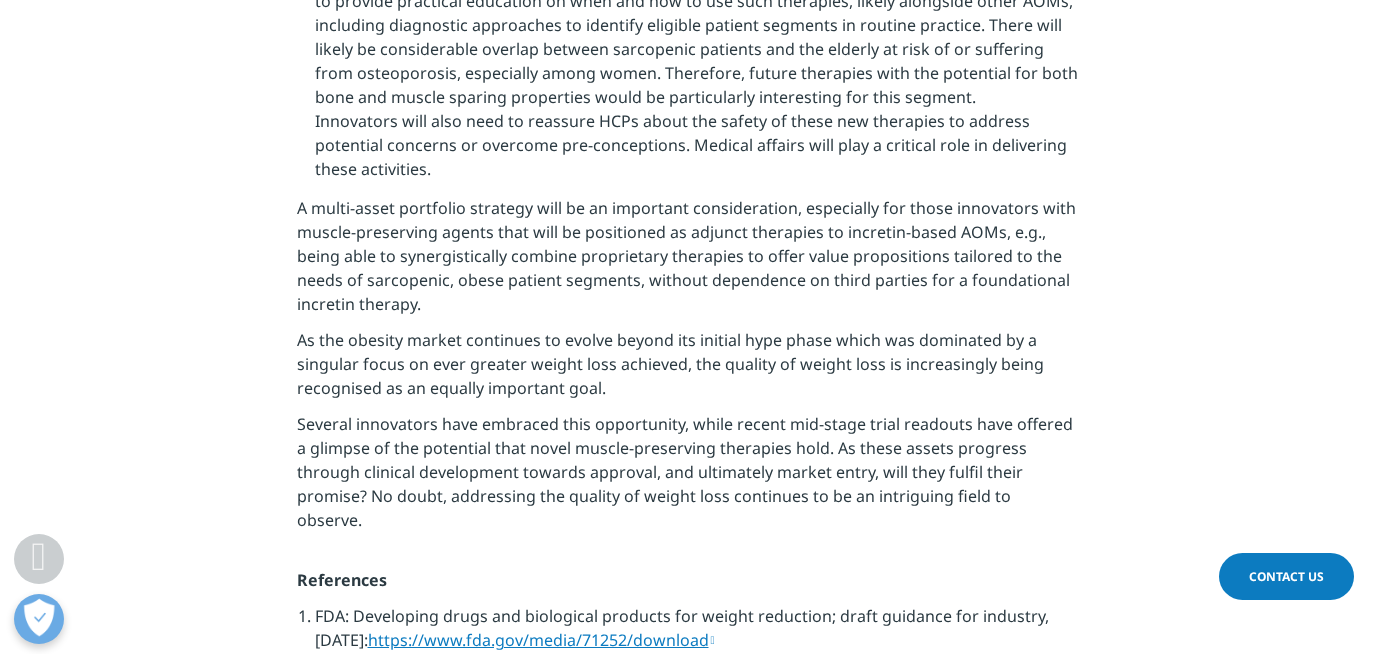 scroll, scrollTop: 8805, scrollLeft: 0, axis: vertical 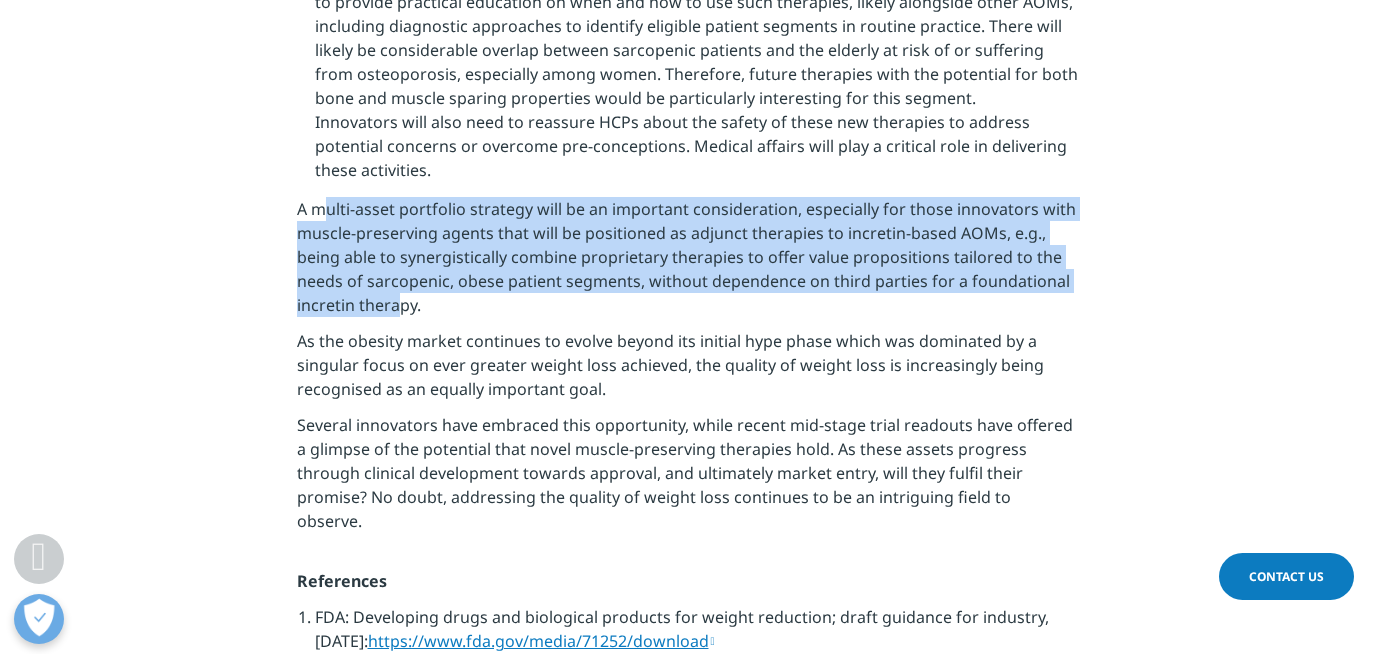 drag, startPoint x: 397, startPoint y: 215, endPoint x: 328, endPoint y: 120, distance: 117.413795 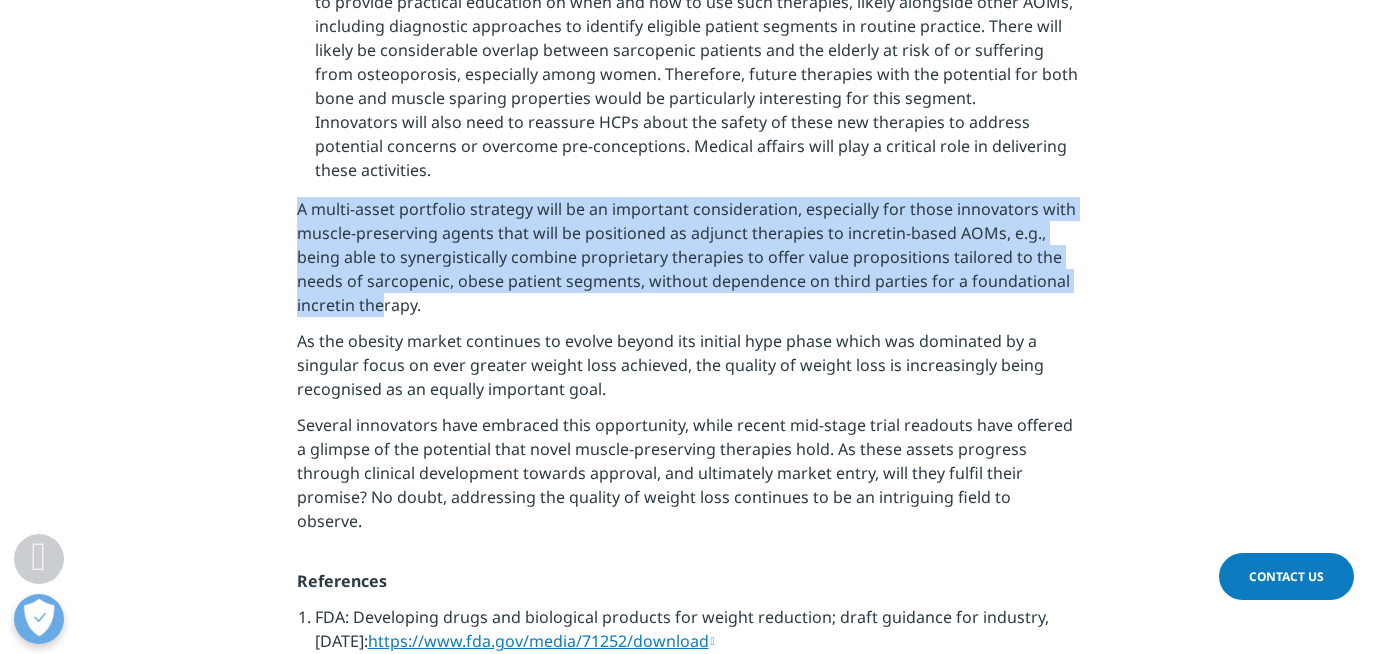 drag, startPoint x: 384, startPoint y: 215, endPoint x: 302, endPoint y: 109, distance: 134.01492 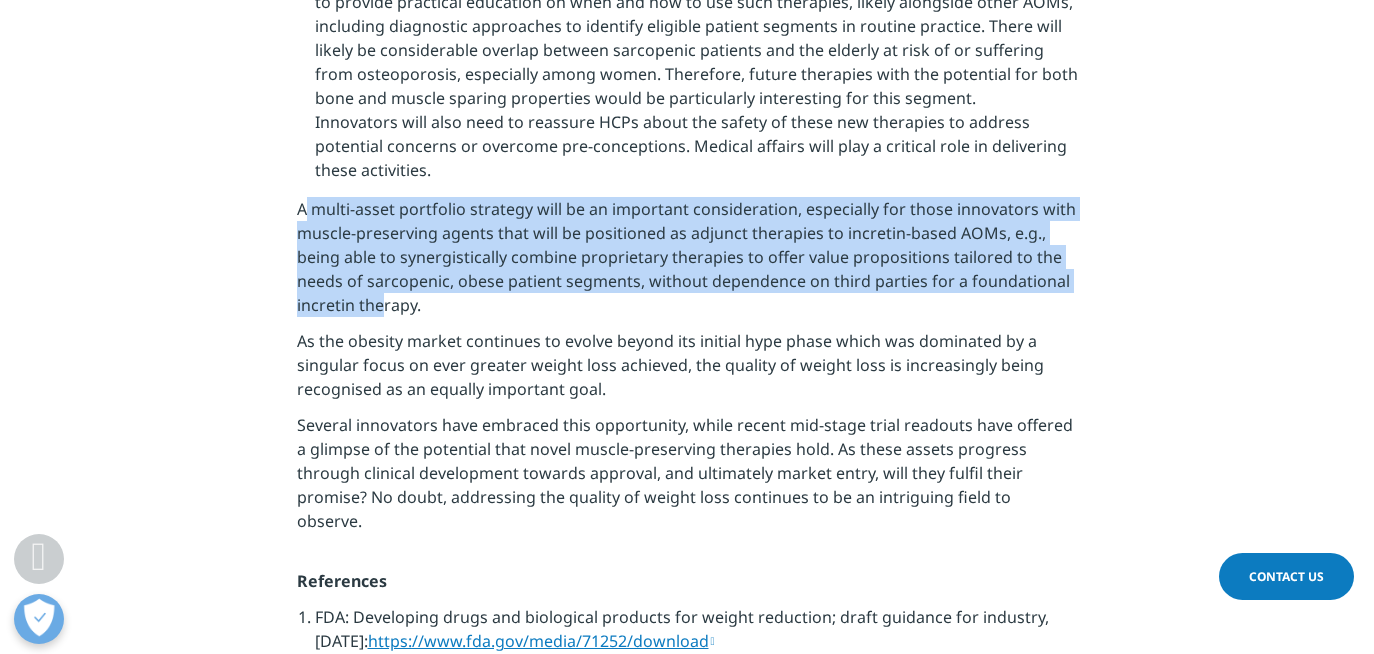 click on "A multi-asset portfolio strategy will be an important consideration, especially for those innovators with muscle-preserving agents that will be positioned as adjunct therapies to incretin-based AOMs, e.g., being able to synergistically combine proprietary therapies to offer value propositions tailored to the needs of sarcopenic, obese patient segments, without dependence on third parties for a foundational incretin therapy." at bounding box center [686, 257] 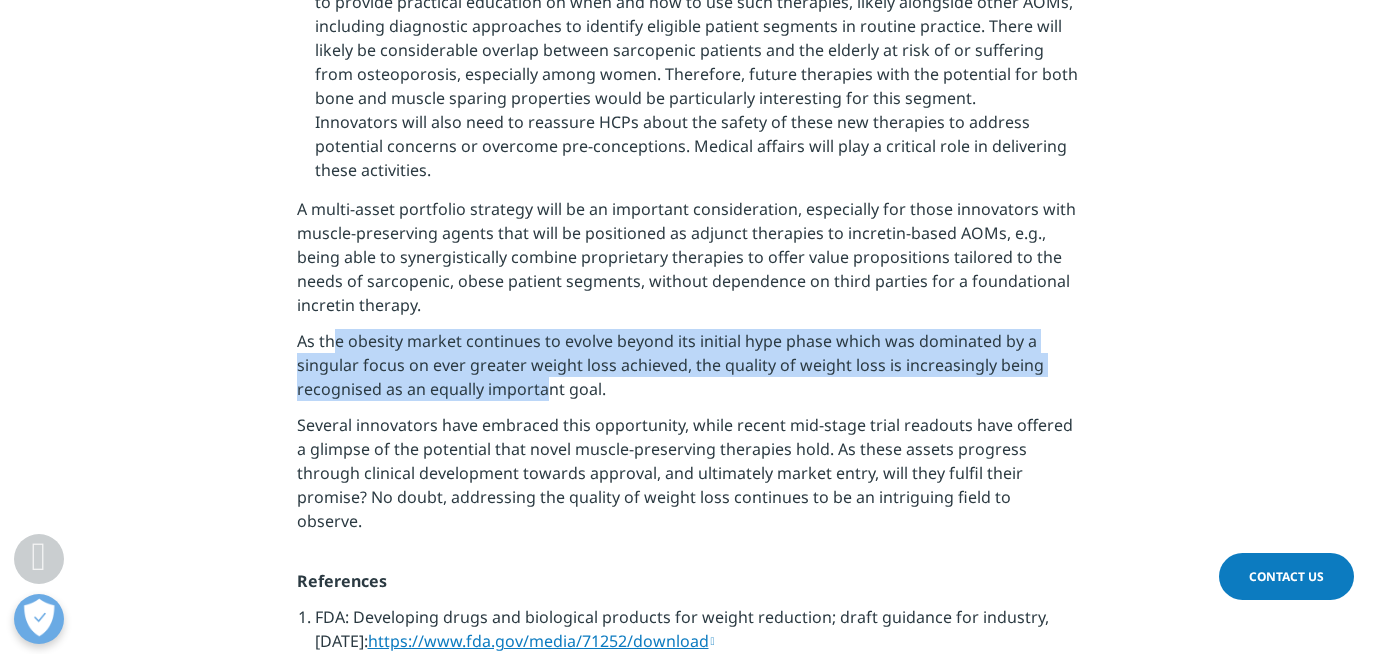 drag, startPoint x: 330, startPoint y: 247, endPoint x: 551, endPoint y: 285, distance: 224.24316 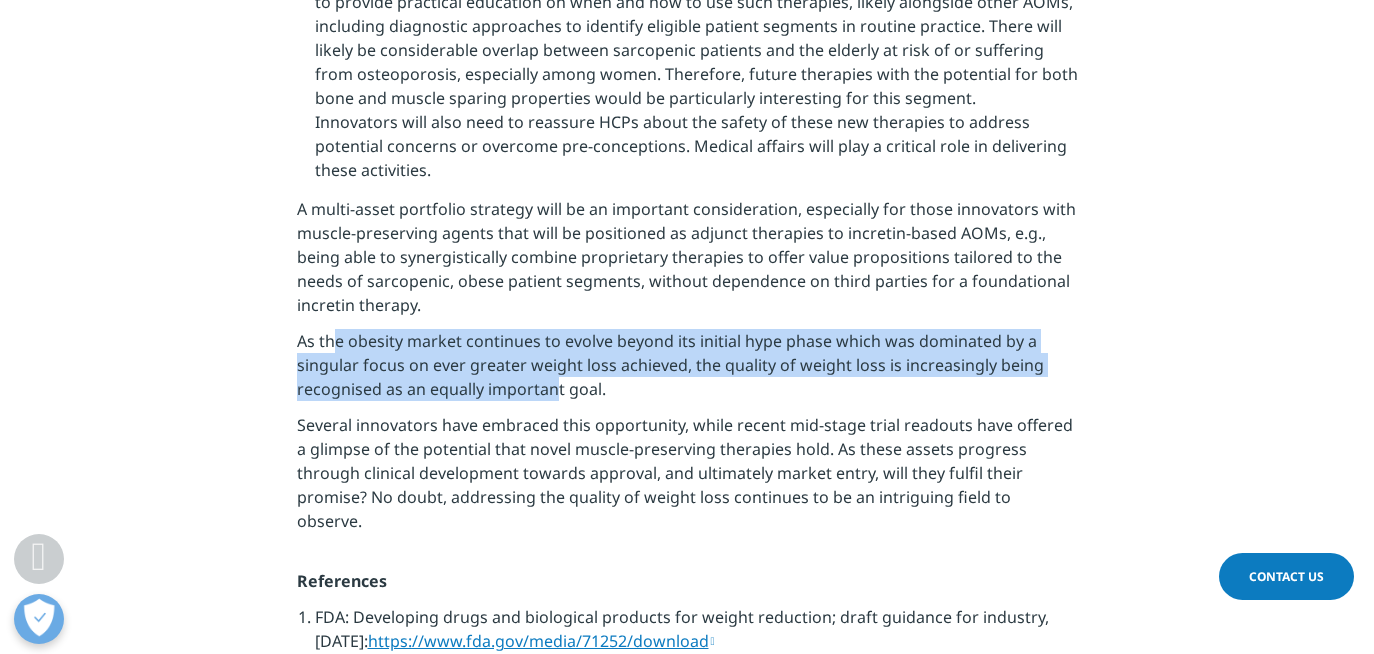click on "As the obesity market continues to evolve beyond its initial hype phase which was dominated by a singular focus on ever greater weight loss achieved, the quality of weight loss is increasingly being recognised as an equally important goal." at bounding box center [670, 365] 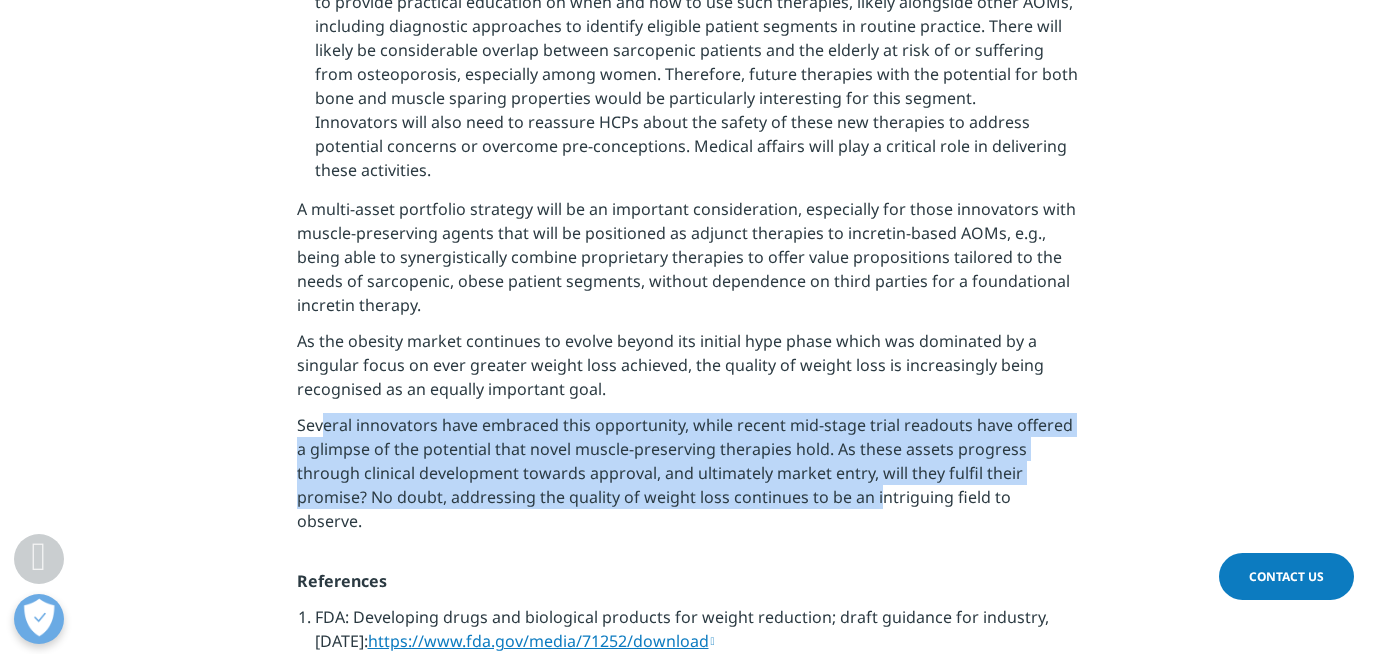 drag, startPoint x: 324, startPoint y: 332, endPoint x: 781, endPoint y: 401, distance: 462.17963 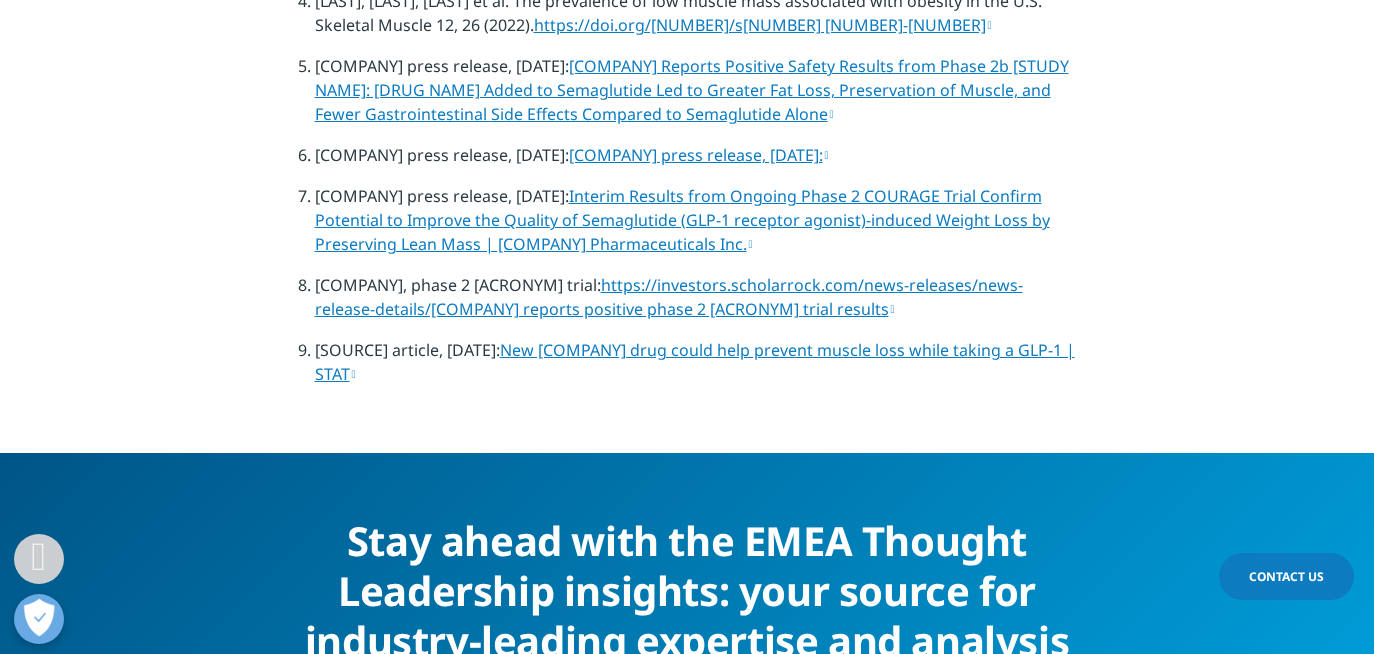 scroll, scrollTop: 9667, scrollLeft: 0, axis: vertical 